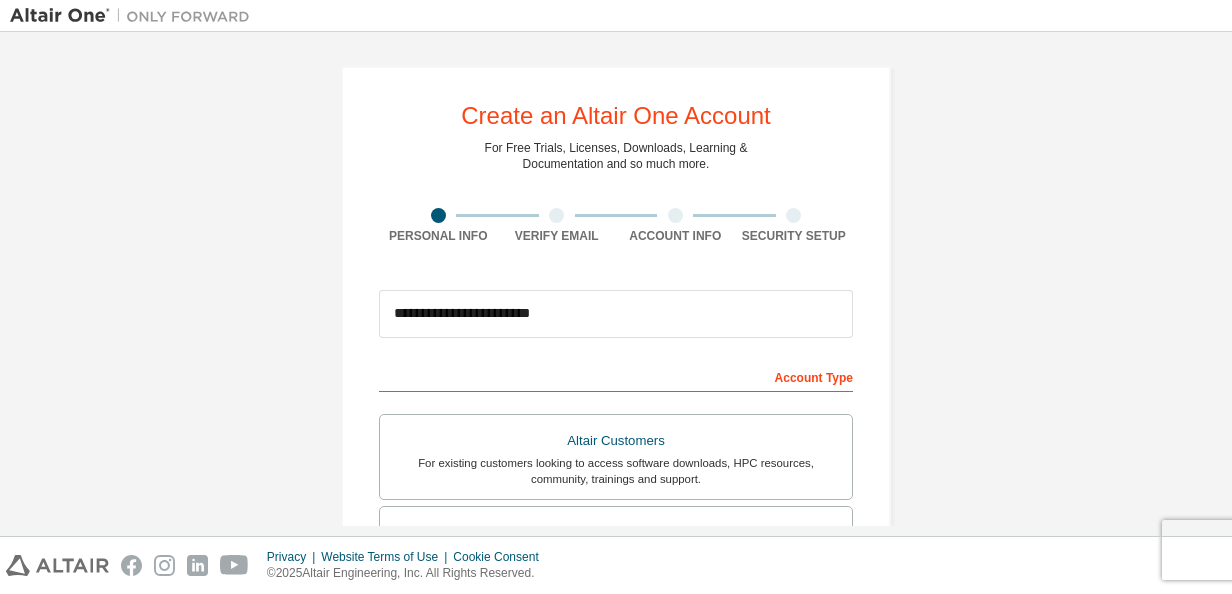 scroll, scrollTop: 0, scrollLeft: 0, axis: both 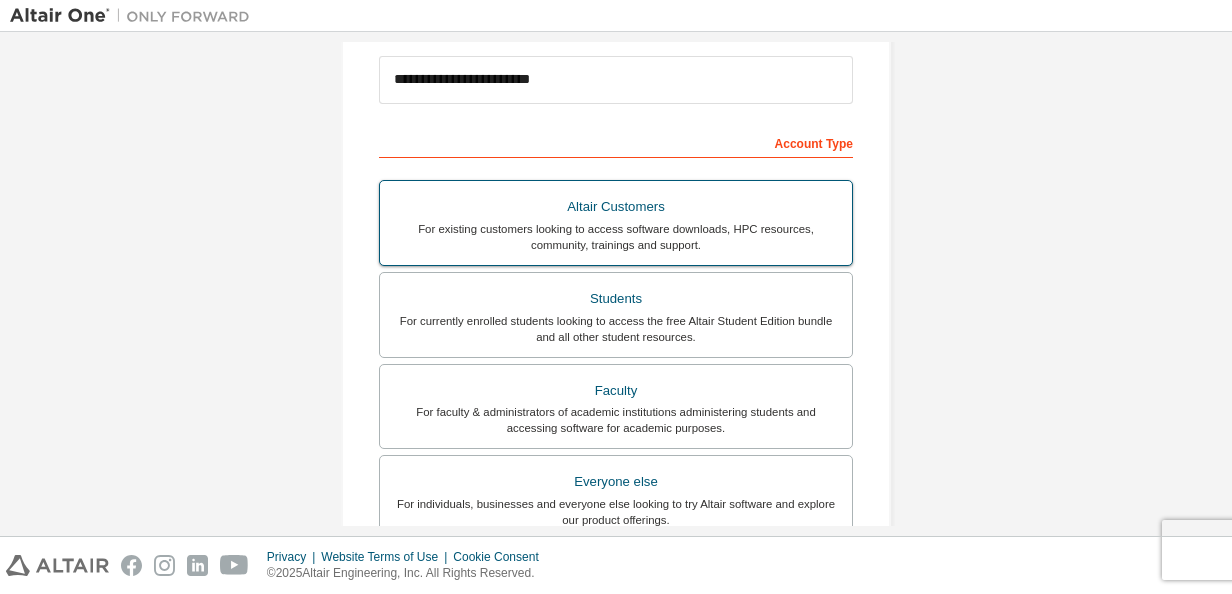 click on "Altair Customers" at bounding box center [616, 207] 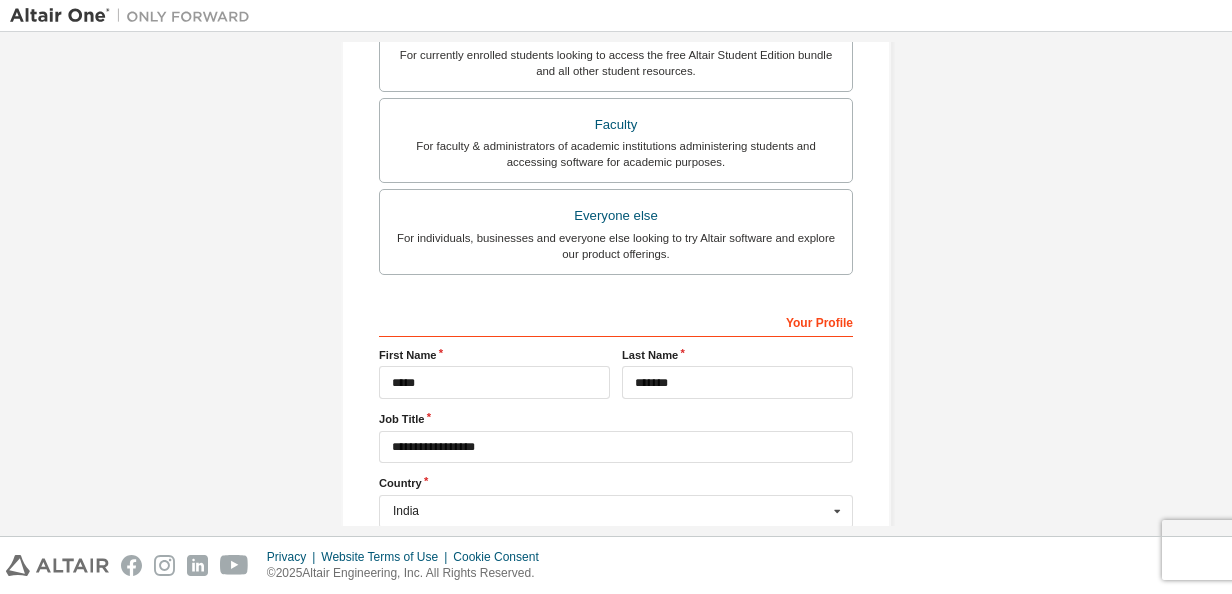 scroll, scrollTop: 634, scrollLeft: 0, axis: vertical 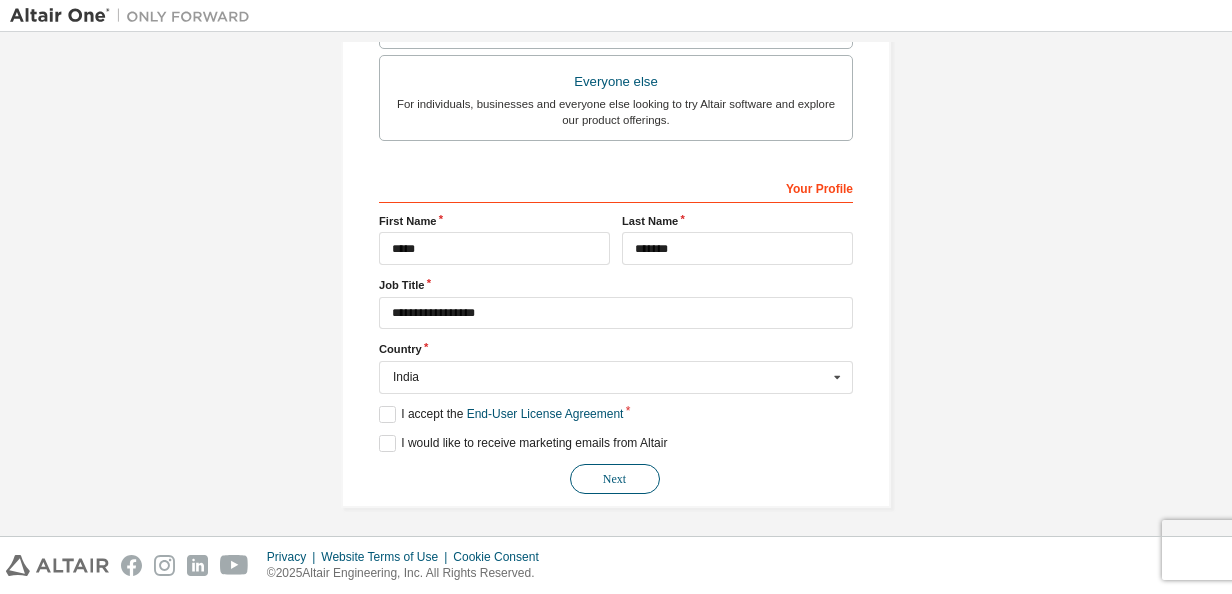 click on "Next" at bounding box center [615, 479] 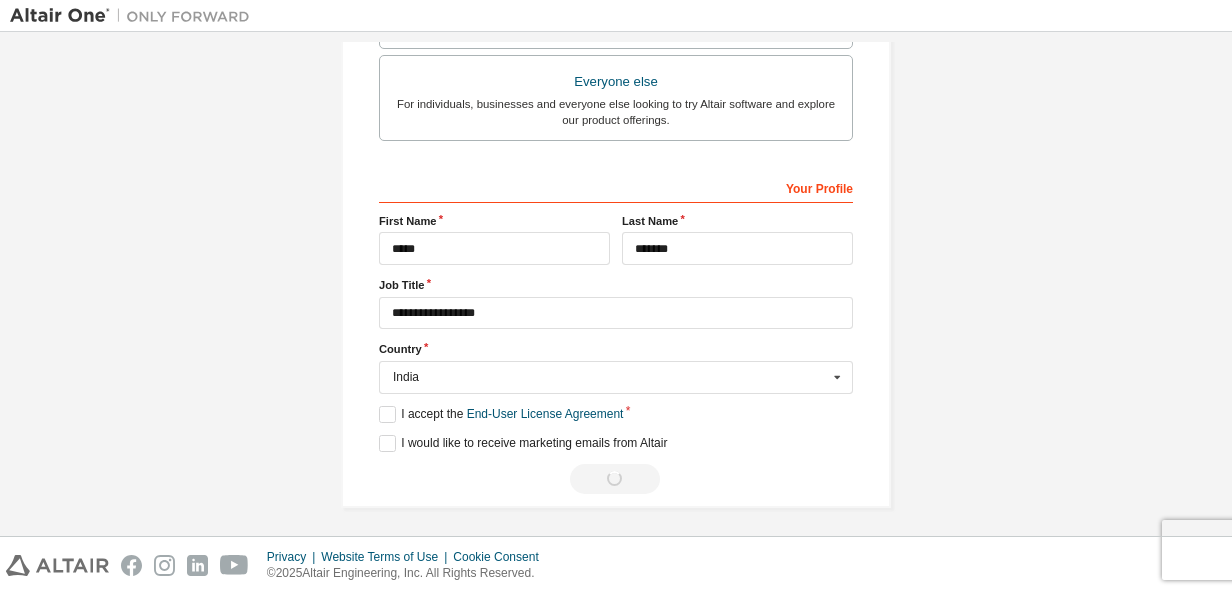 scroll, scrollTop: 0, scrollLeft: 0, axis: both 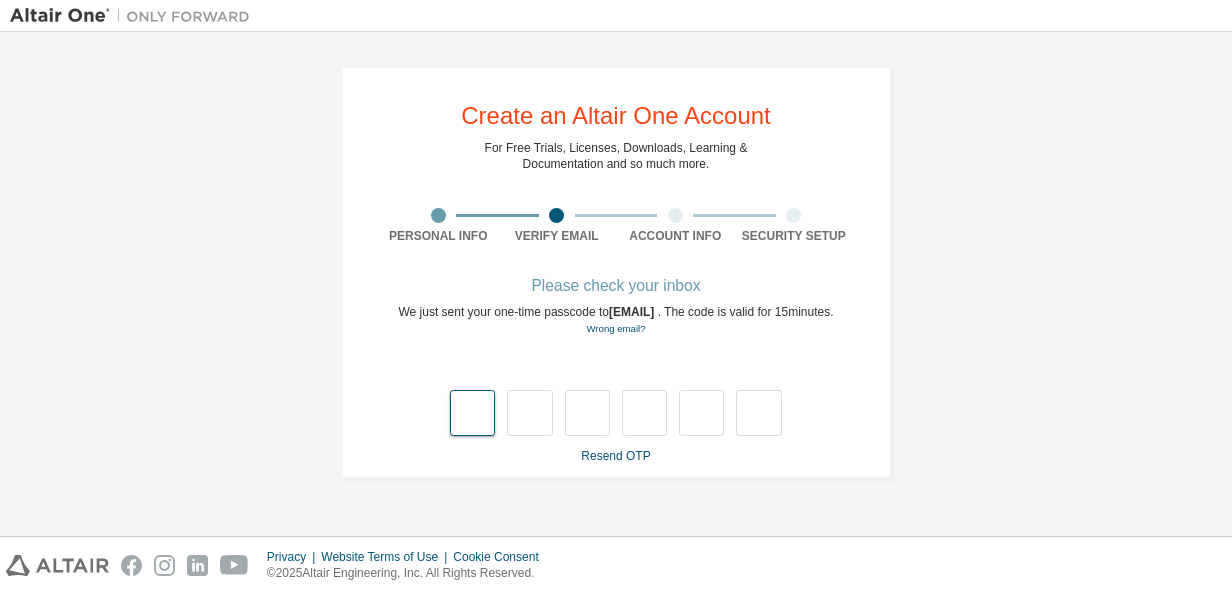 type on "*" 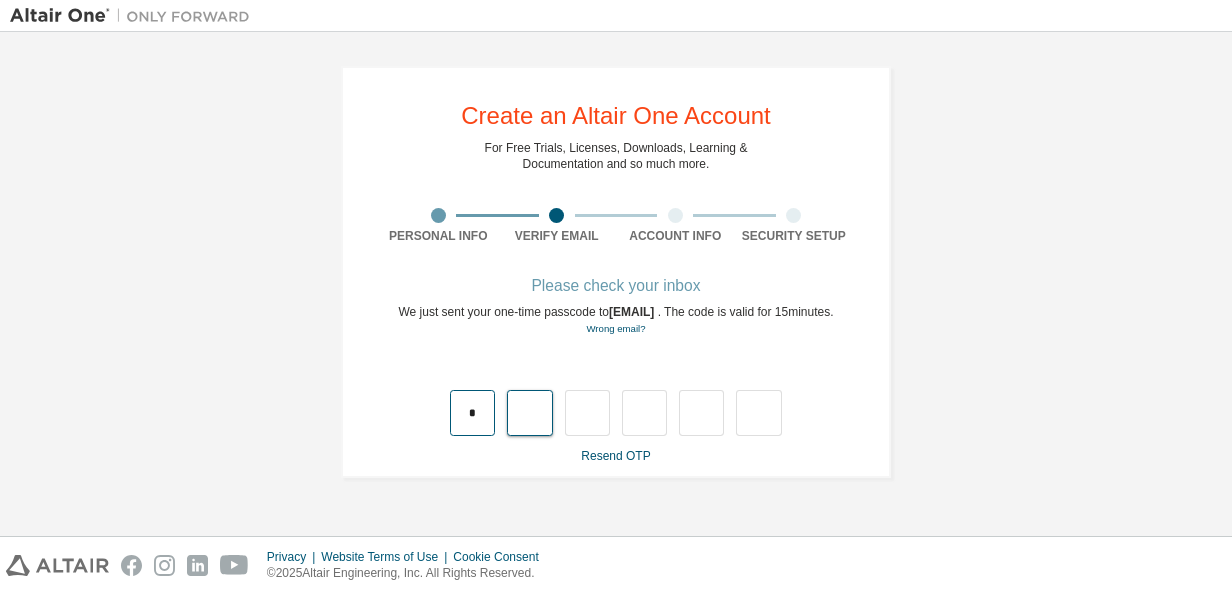 type on "*" 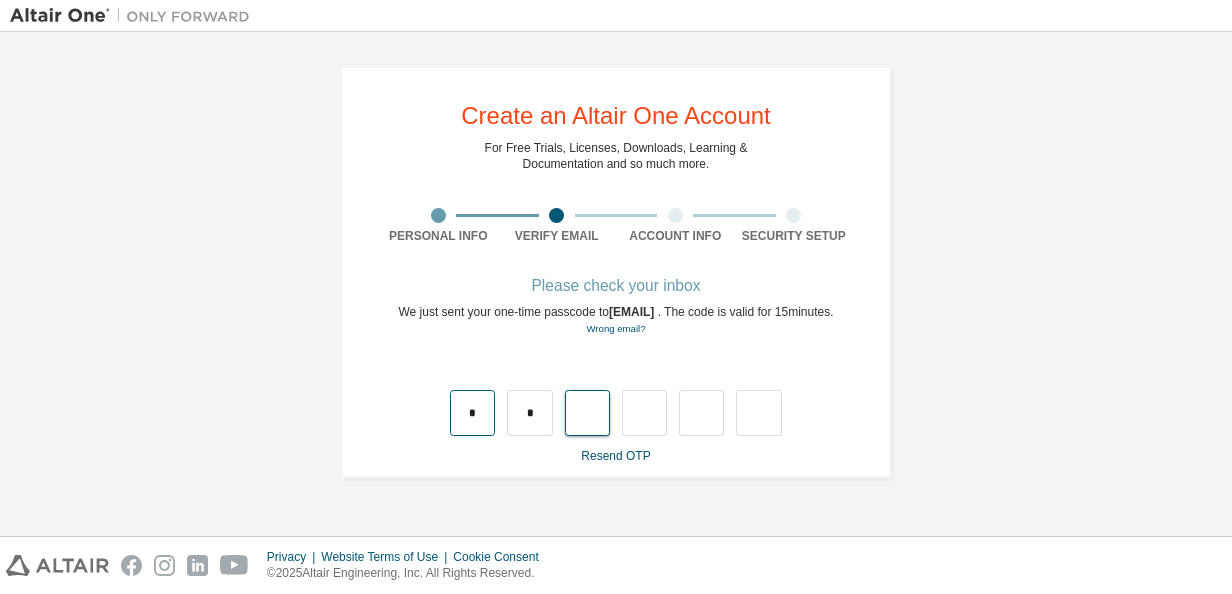 type on "*" 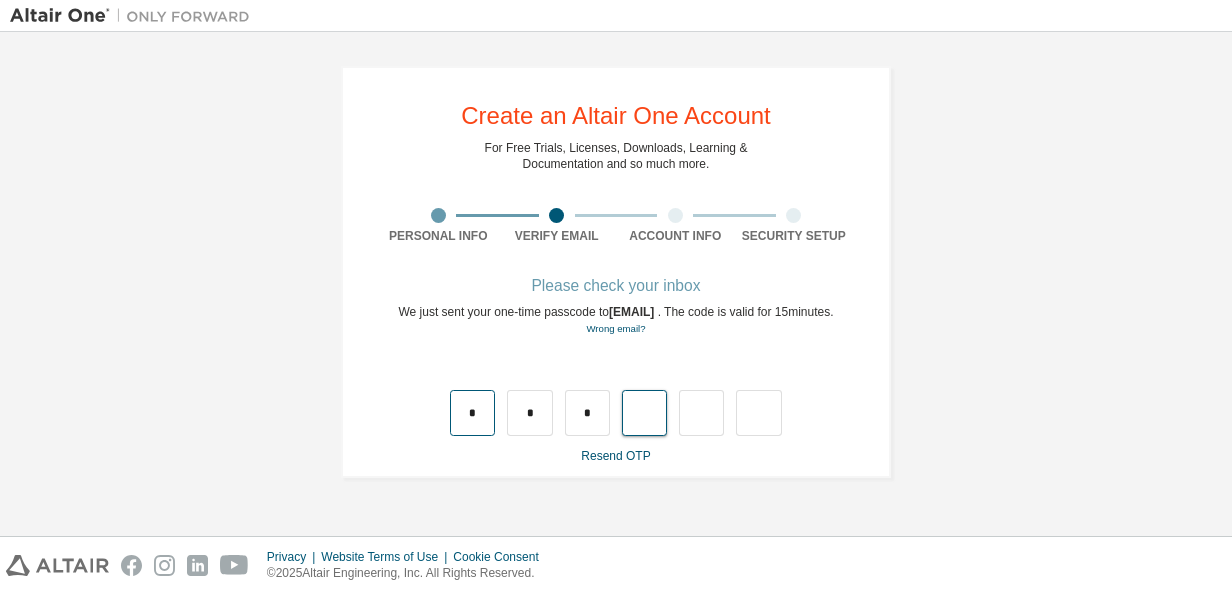 type on "*" 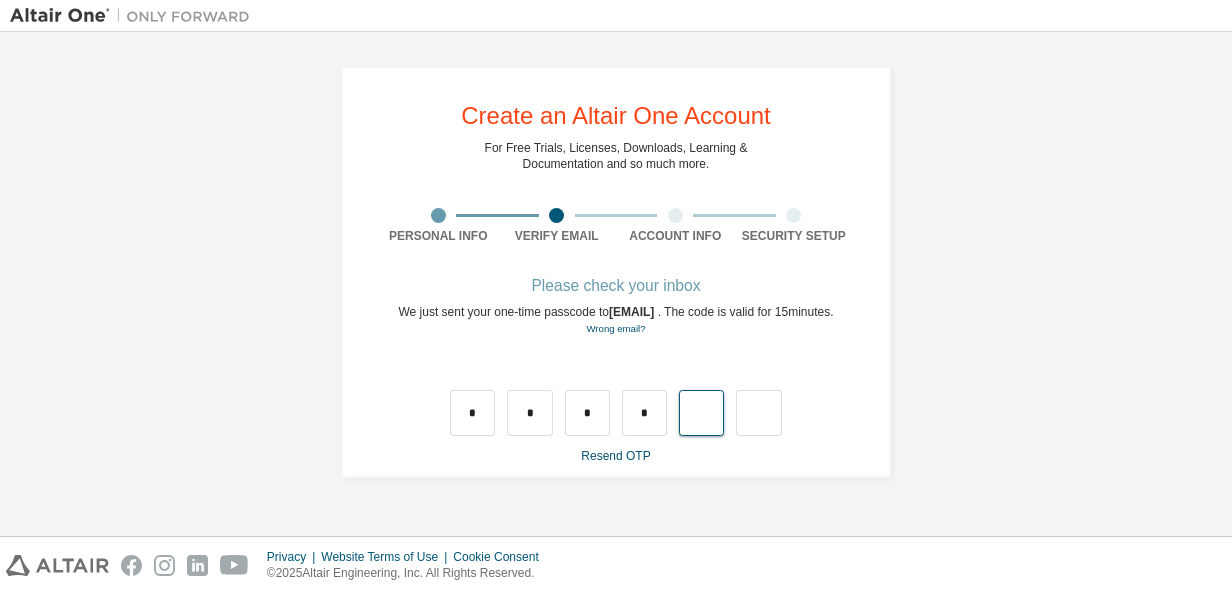 type on "*" 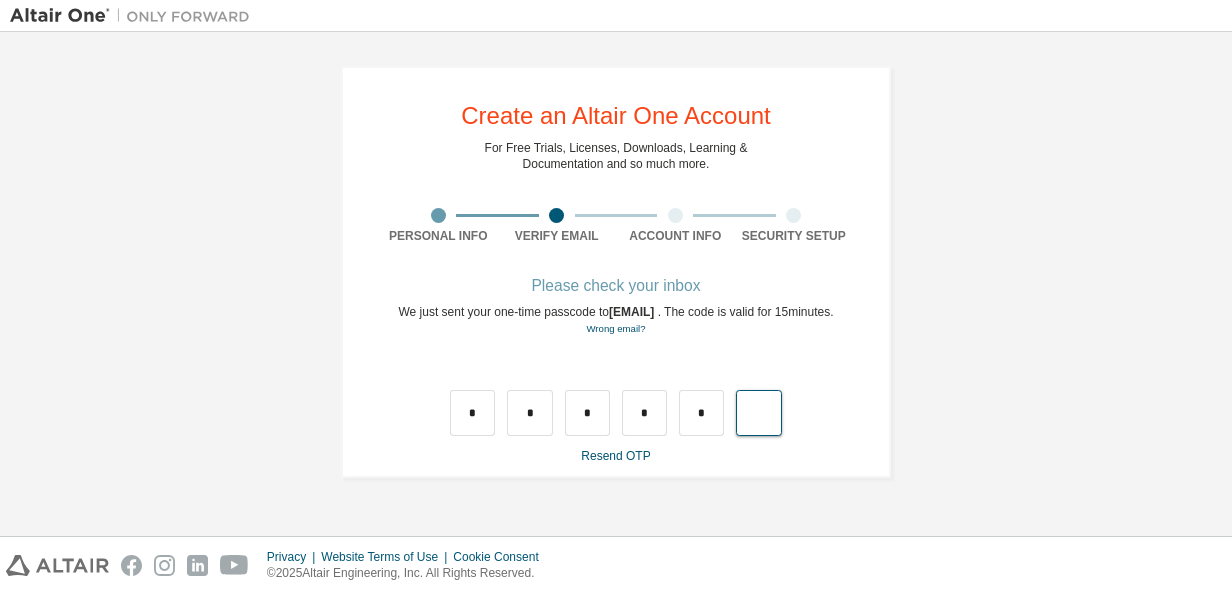 type on "*" 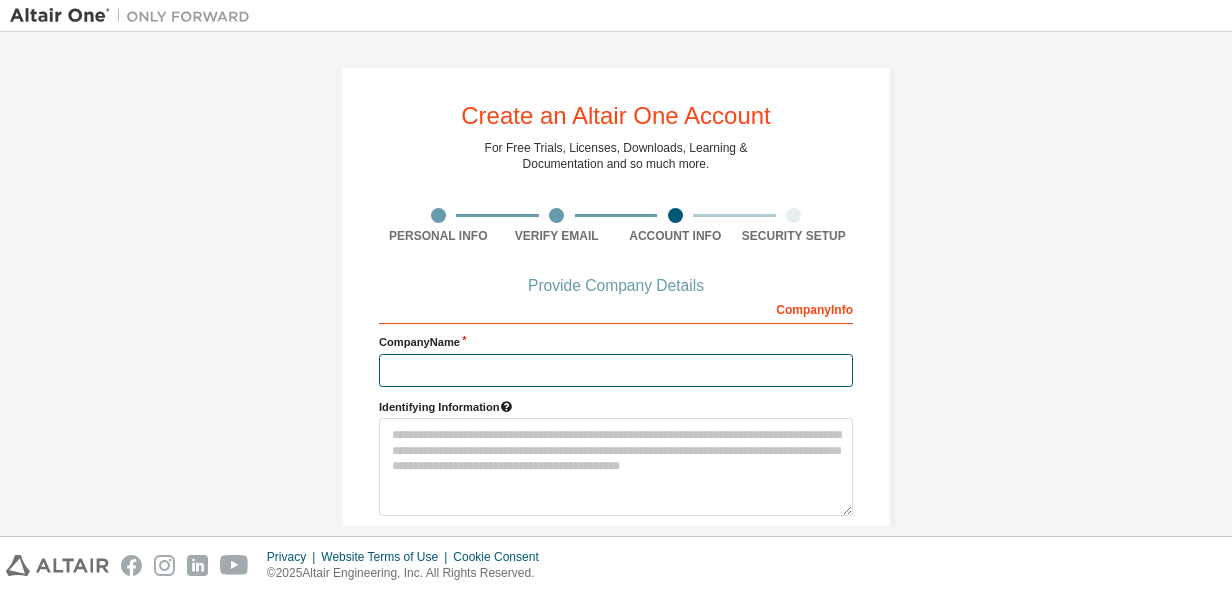 click at bounding box center [616, 370] 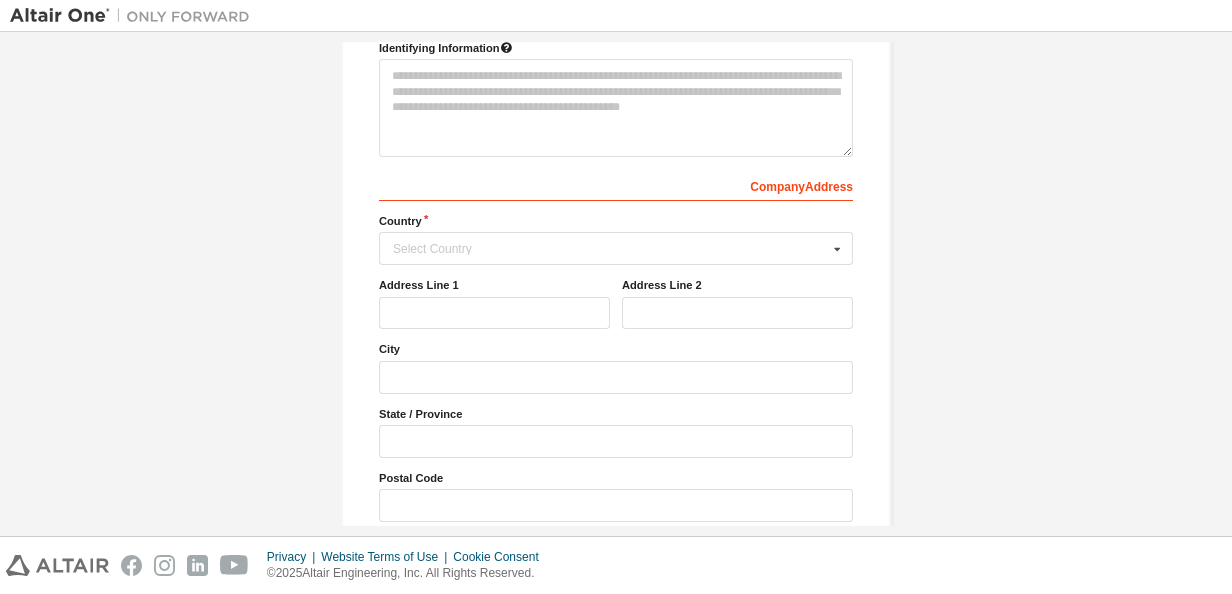 scroll, scrollTop: 400, scrollLeft: 0, axis: vertical 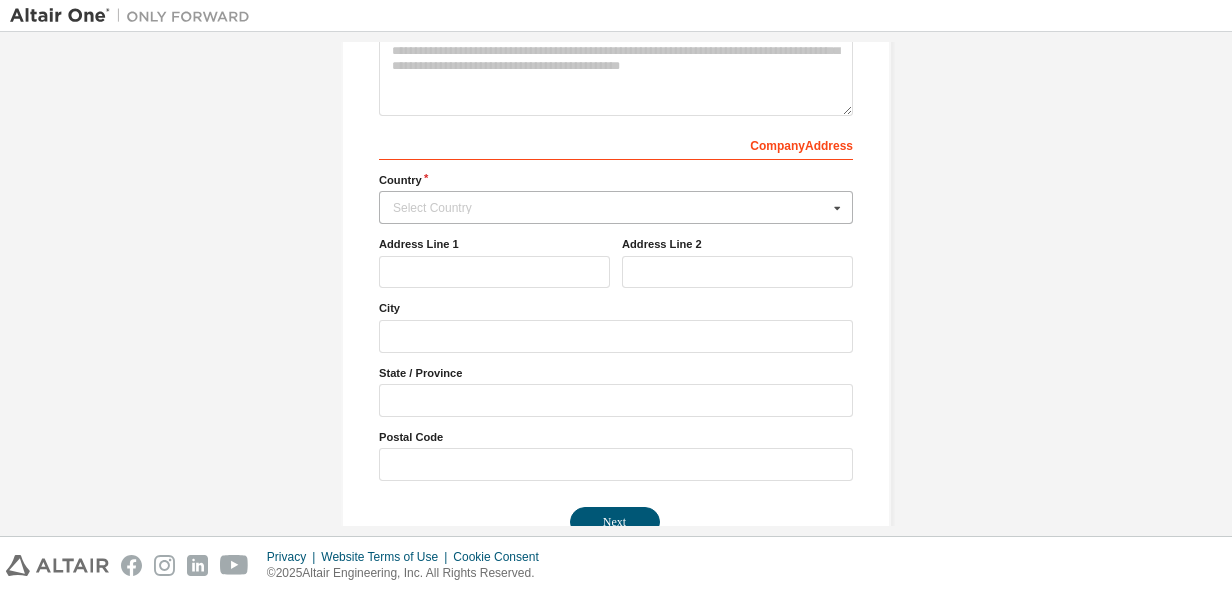 type on "******" 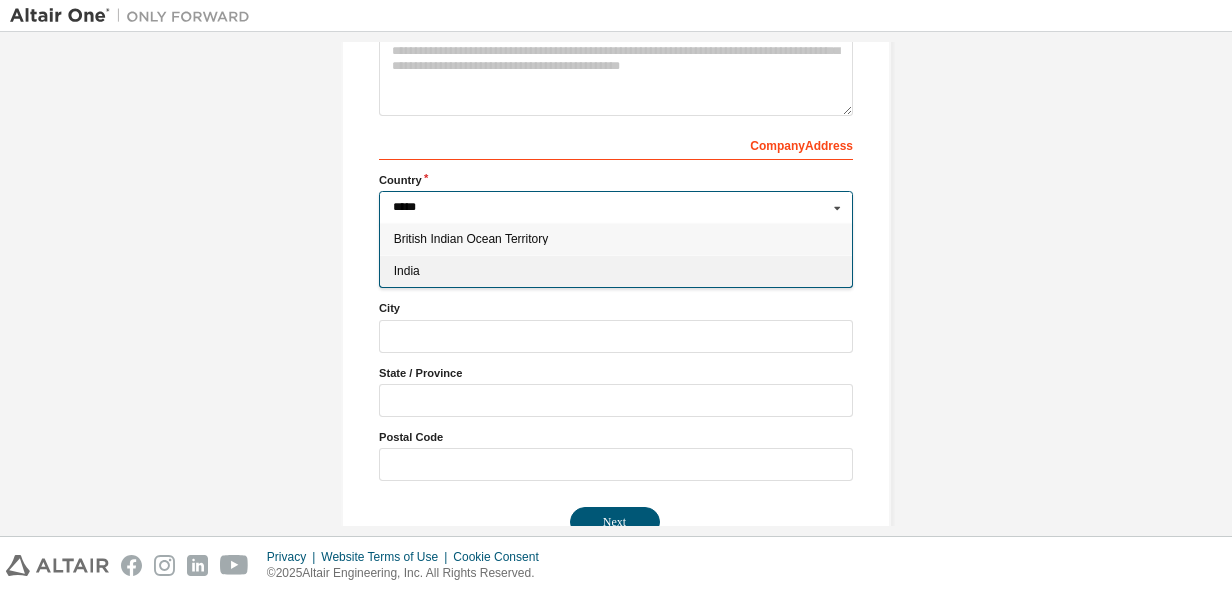type on "*****" 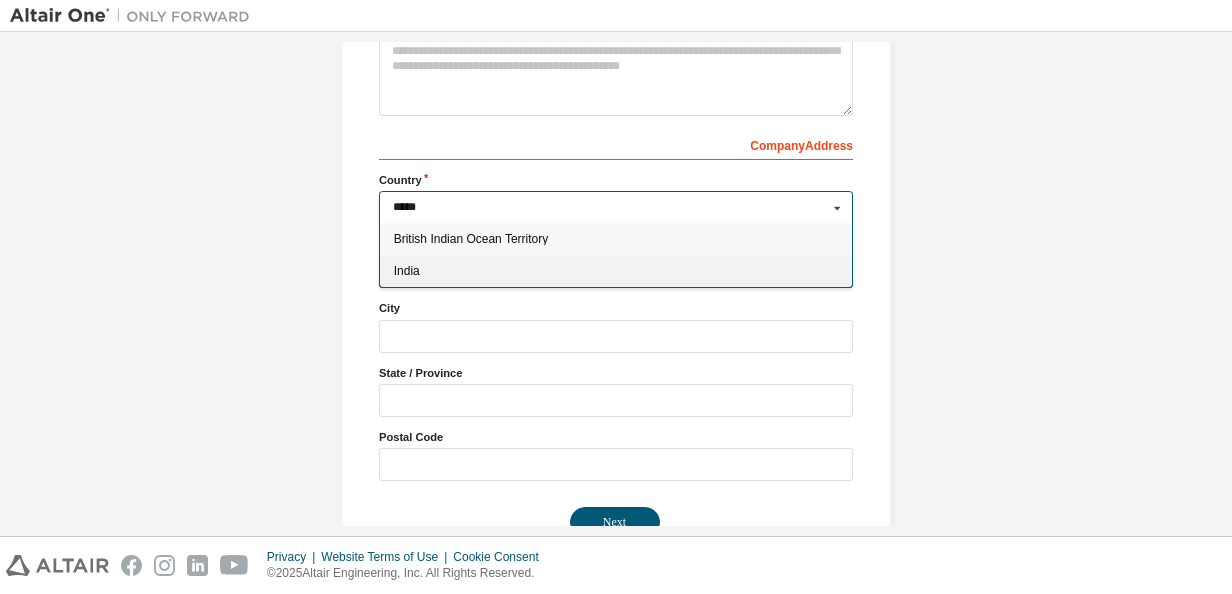 click on "India" at bounding box center (616, 271) 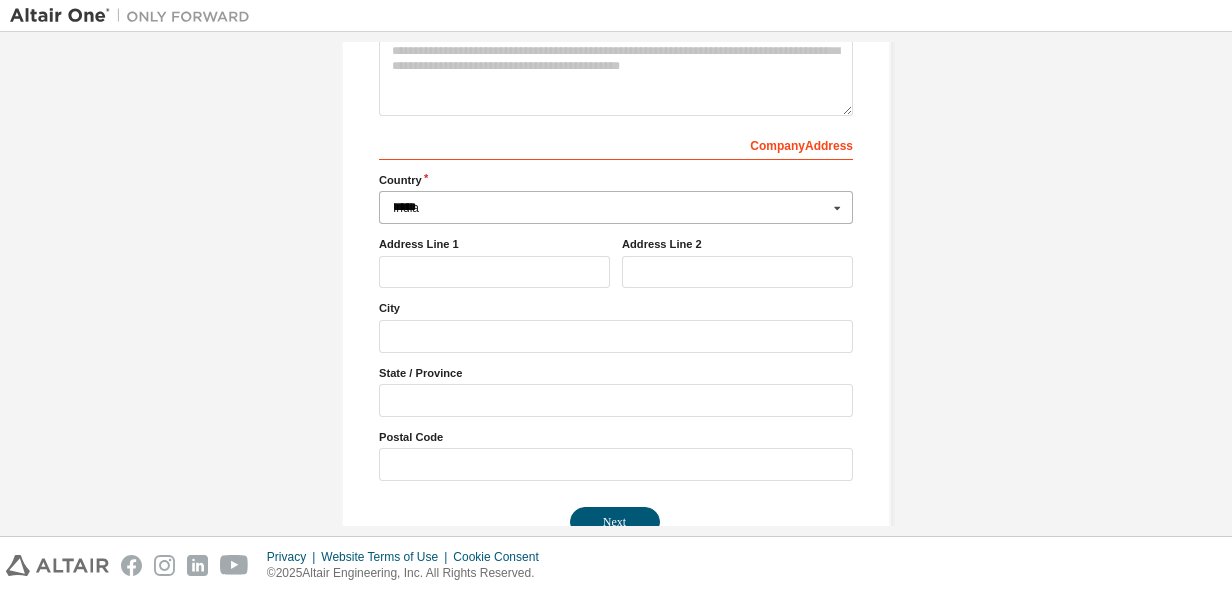 type on "***" 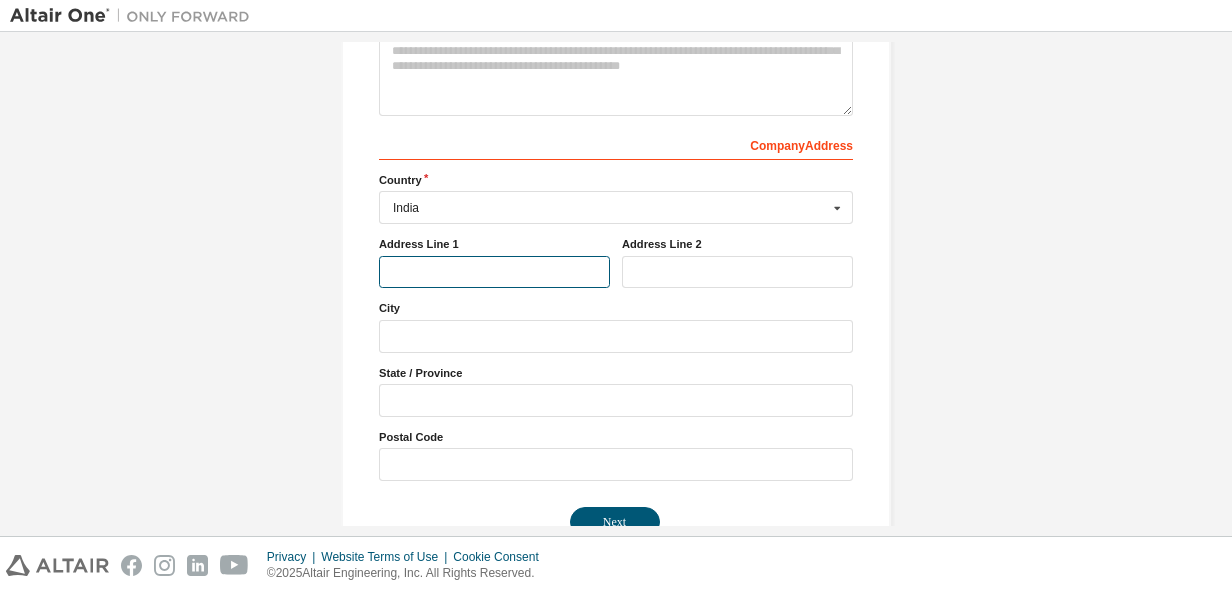 click at bounding box center [494, 272] 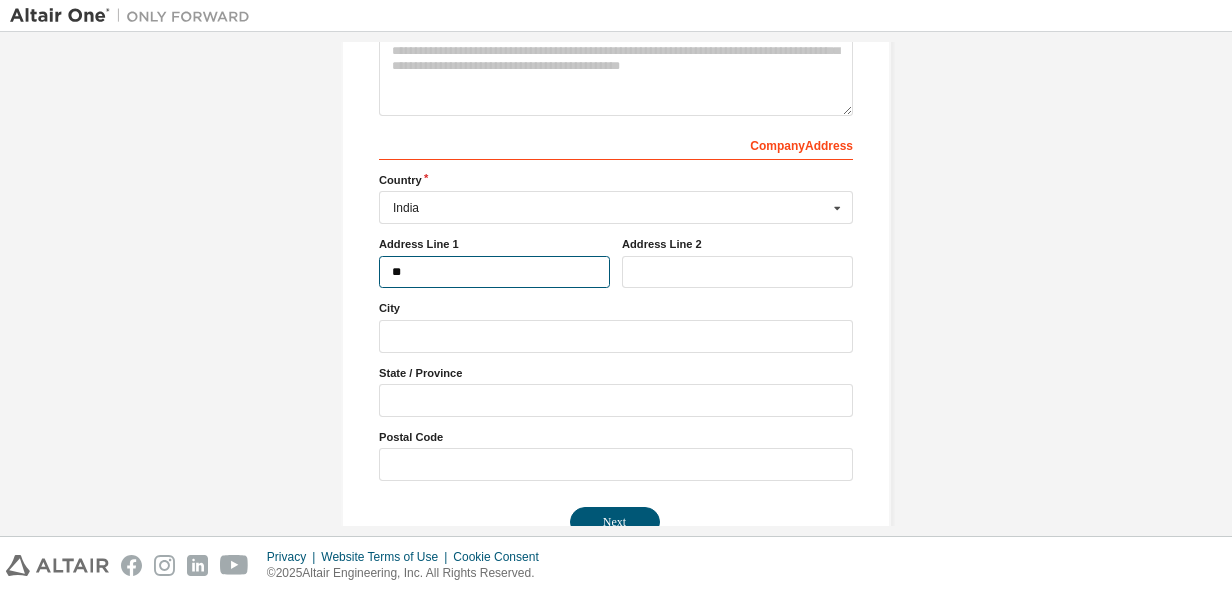 type on "*" 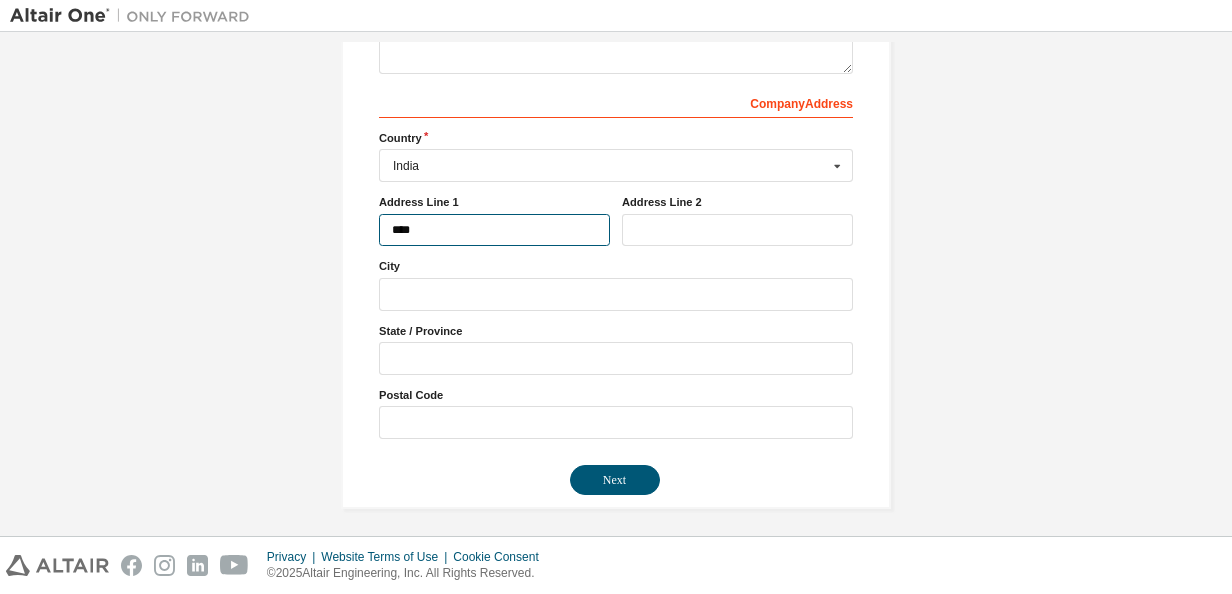 scroll, scrollTop: 443, scrollLeft: 0, axis: vertical 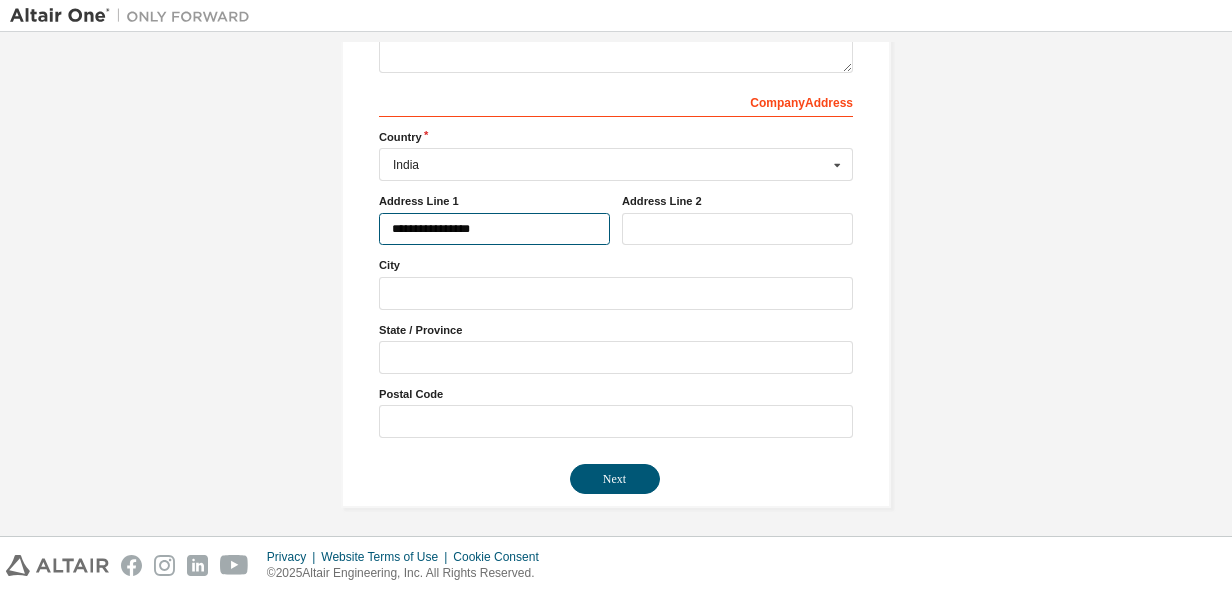 type on "**********" 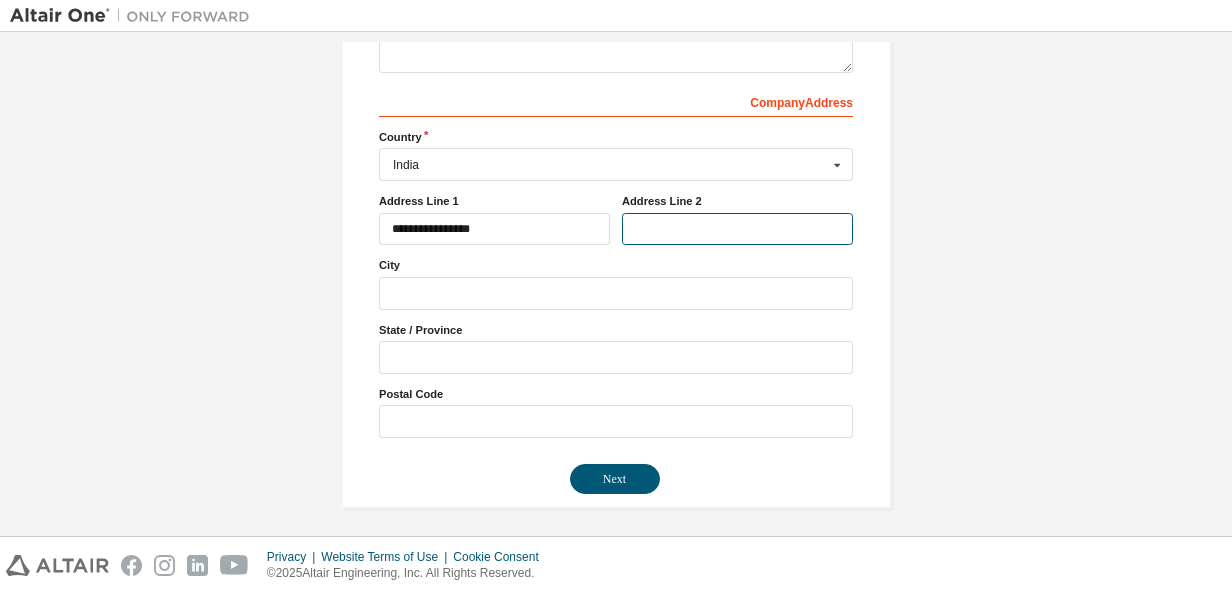 click at bounding box center [737, 229] 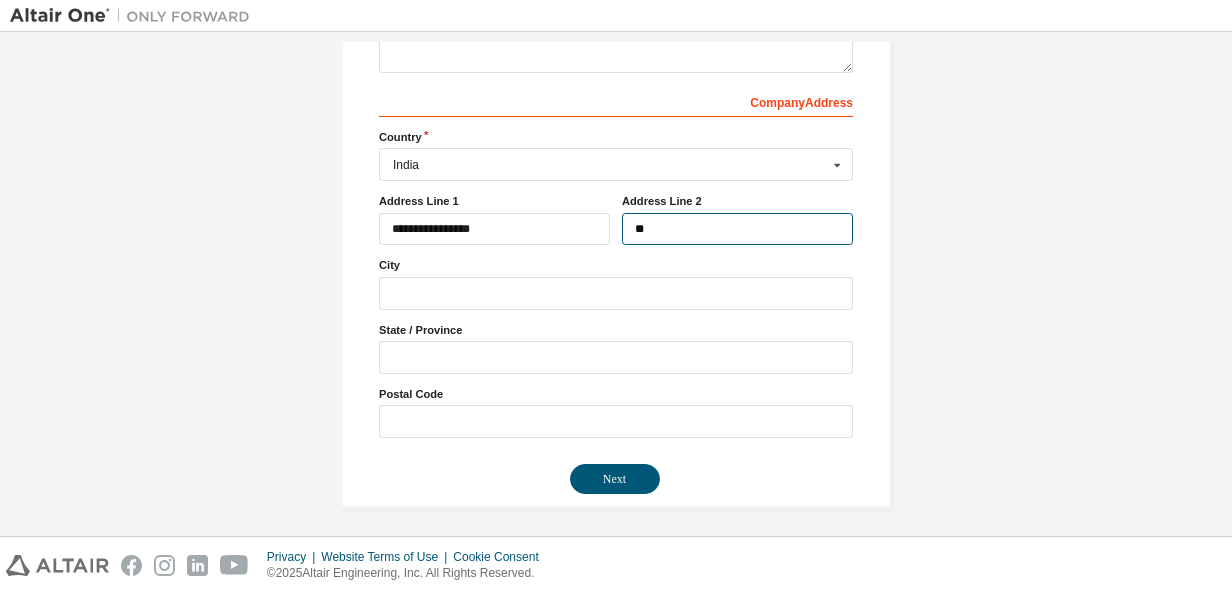 type on "*" 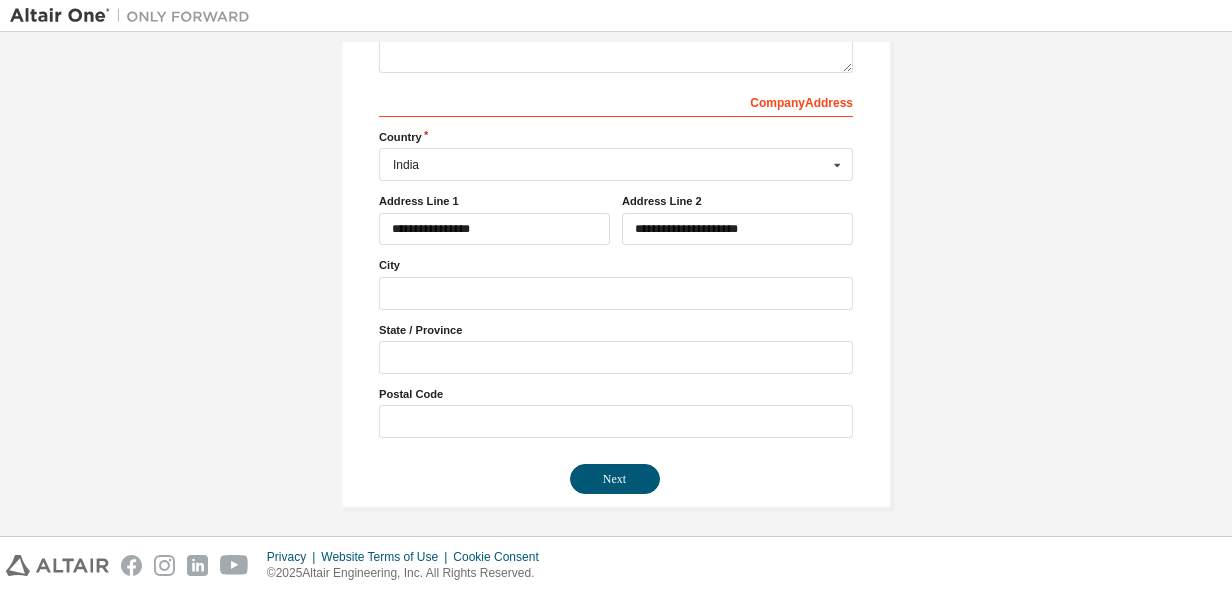 click on "Create an Altair One Account For Free Trials, Licenses, Downloads, Learning & Documentation and so much more. Personal Info Verify Email Account Info Security Setup Provide Company Details Company Info Company Name ****** Identifying Information Company Address *** Country India Afghanistan Åland Islands Albania Algeria American Samoa Andorra Angola Anguilla Antarctica Antigua and Barbuda Argentina Armenia Aruba Australia Austria Azerbaijan Bahamas Bahrain Bangladesh Barbados Belgium Belize Benin Bermuda Bhutan Bolivia (Plurinational State of) Bonaire, Sint Eustatius and Saba Bosnia and Herzegovina Botswana Bouvet Island Brazil British Indian Ocean Territory Brunei Darussalam Bulgaria Burkina Faso Burundi Cabo Verde Cambodia Cameroon Canada Cayman Islands Central African Republic Chad Chile China Christmas Island Cocos (Keeling) Islands Colombia Comoros Congo Congo (Democratic Republic of the) Cook Islands Costa Rica Côte d'Ivoire Croatia Curaçao Cyprus Czech Republic Denmark Djibouti Dominica Ecuador" at bounding box center (616, 65) 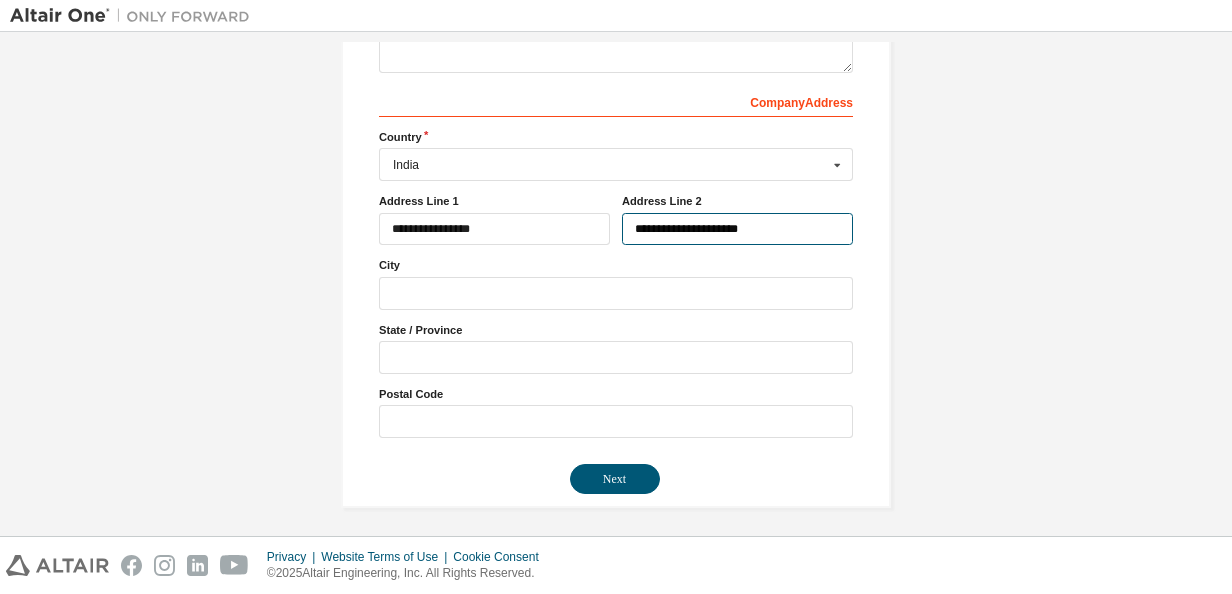 click on "**********" at bounding box center (737, 229) 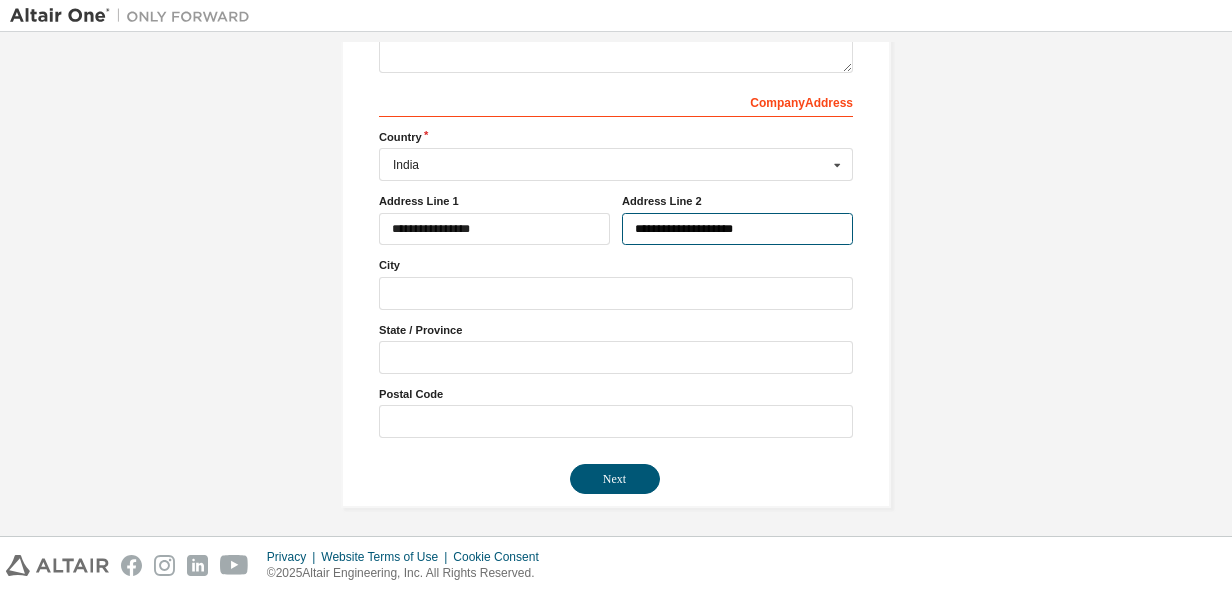 type on "**********" 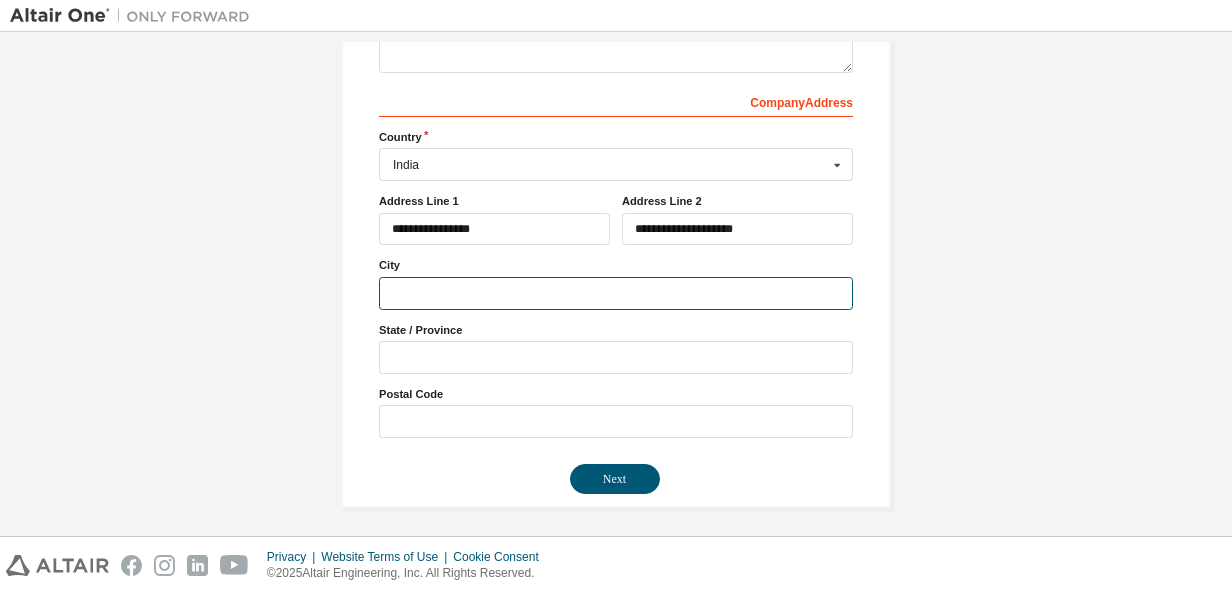 click at bounding box center (616, 293) 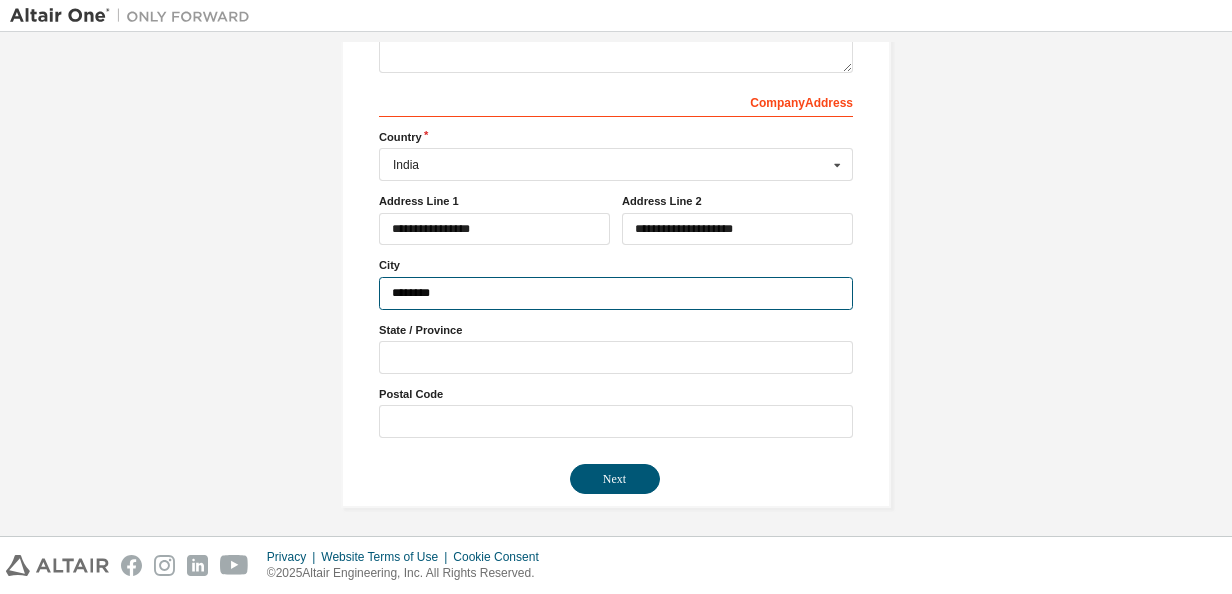 type on "********" 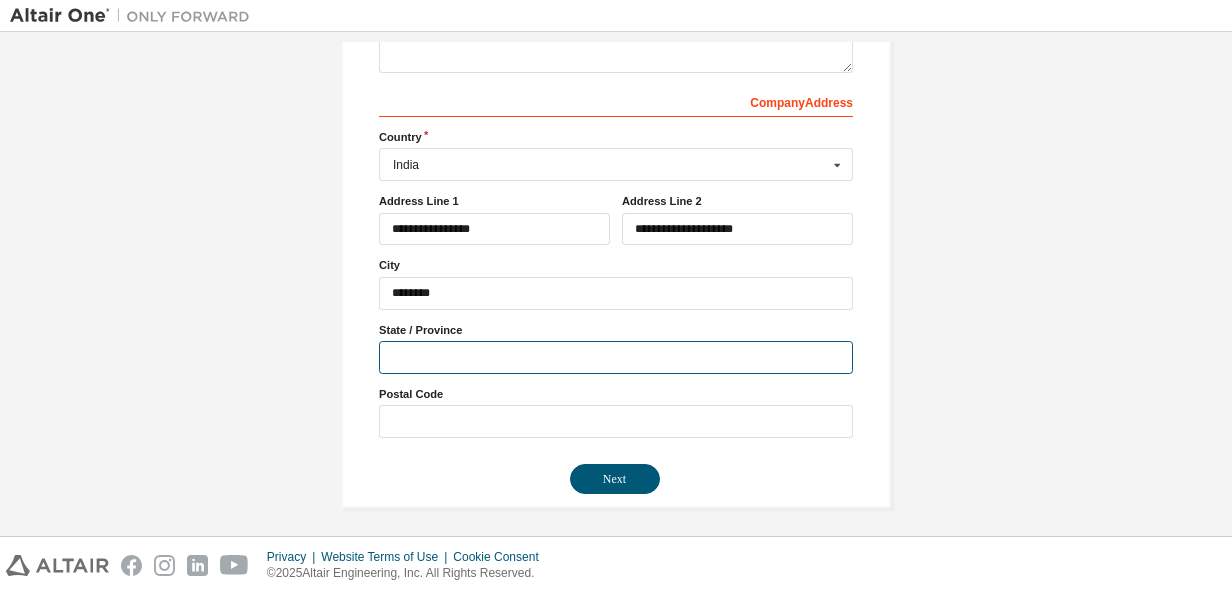 click at bounding box center (616, 357) 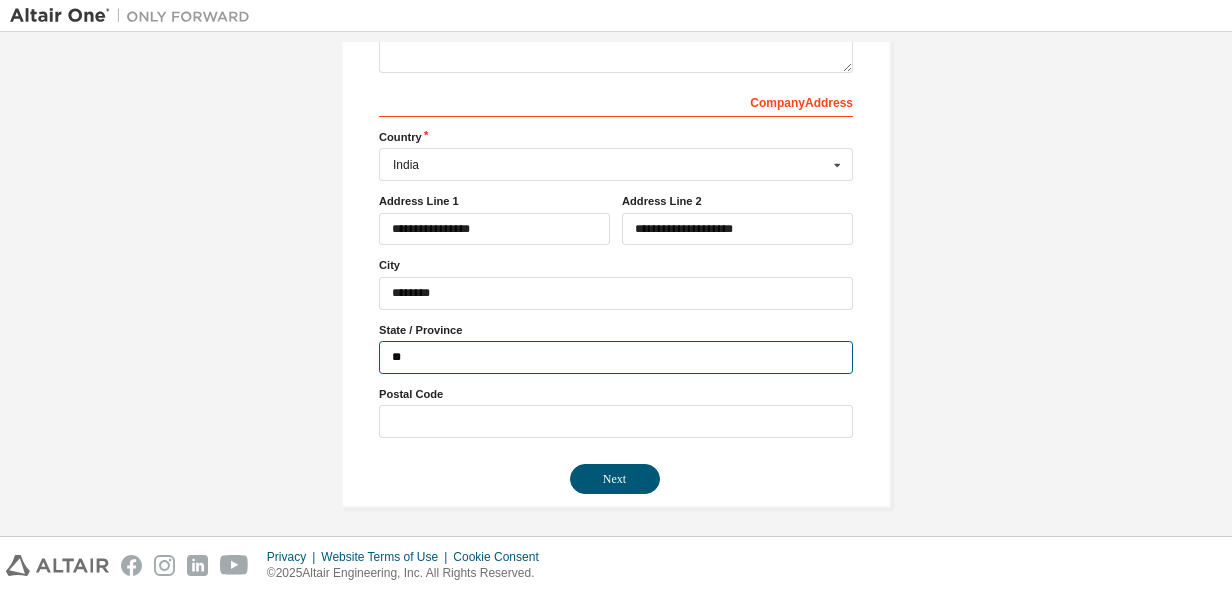 type on "*" 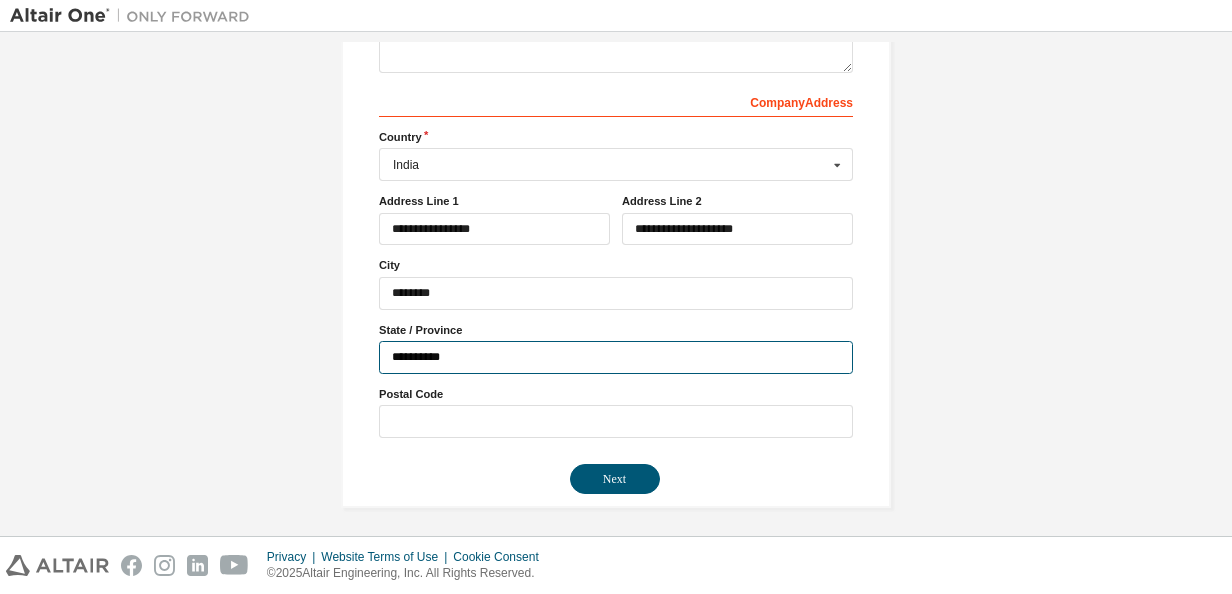 type on "**********" 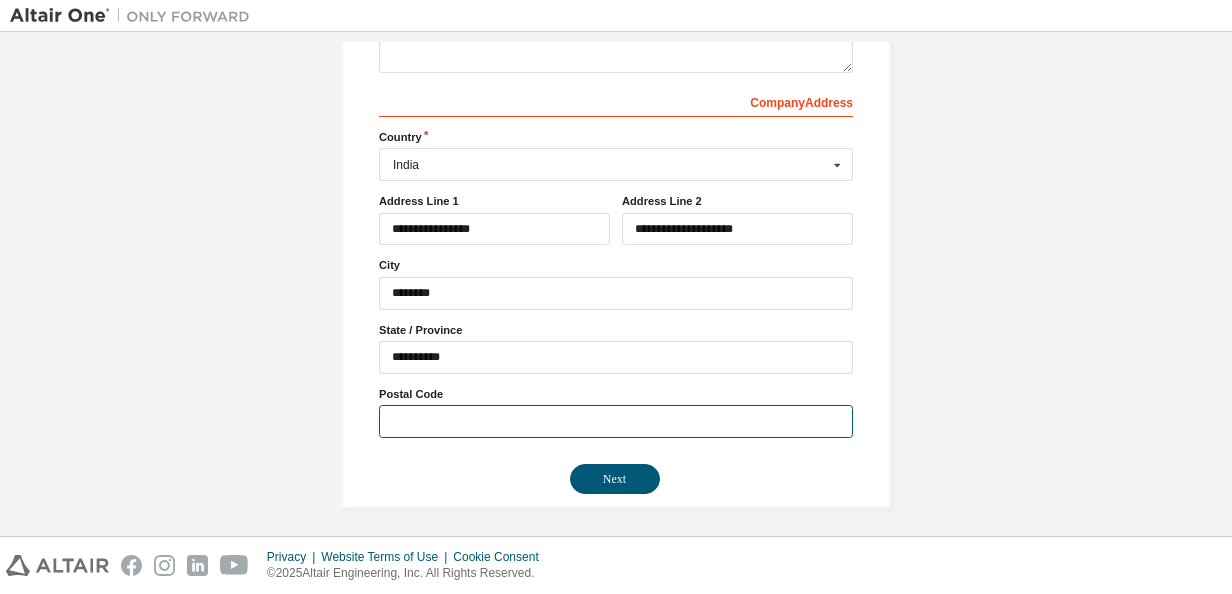 click at bounding box center (616, 421) 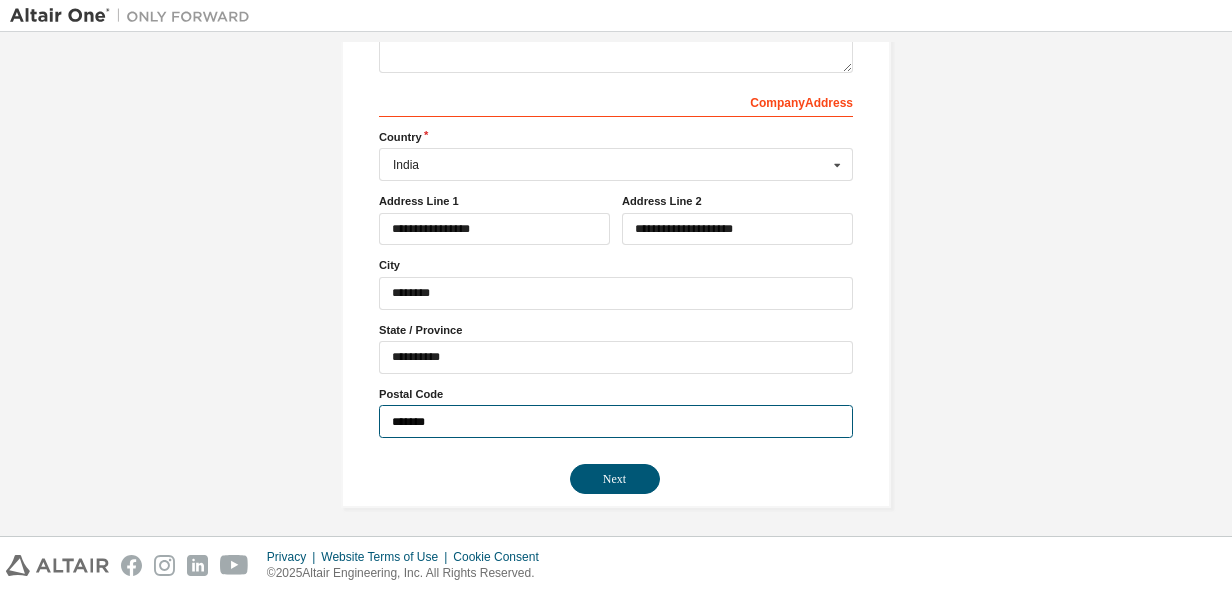 click on "*******" at bounding box center [616, 421] 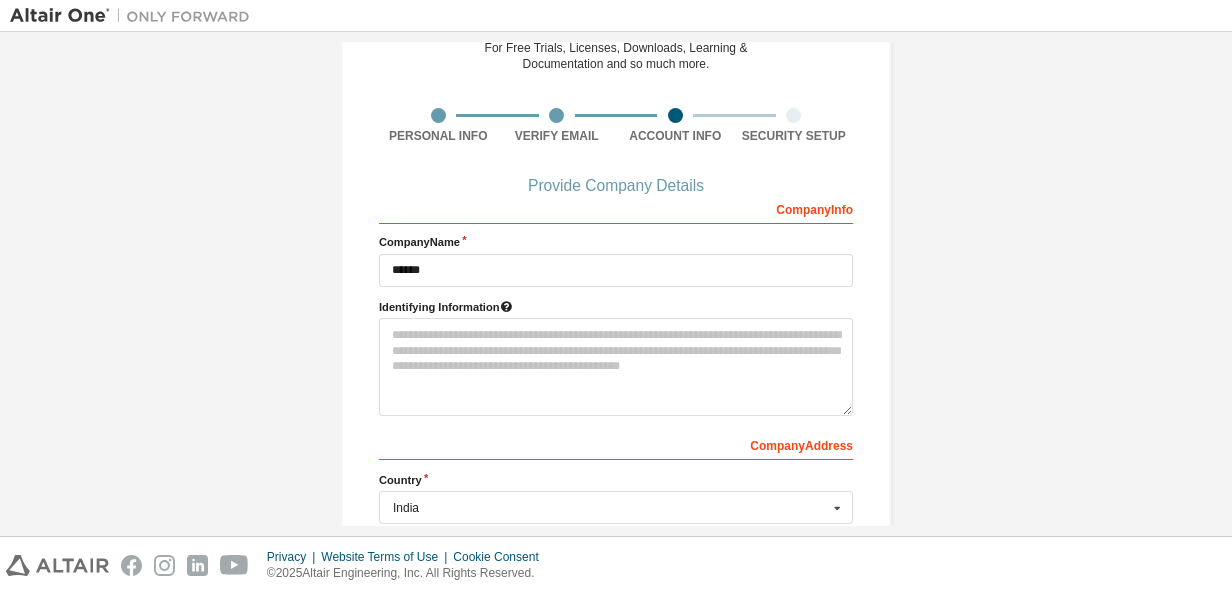 scroll, scrollTop: 400, scrollLeft: 0, axis: vertical 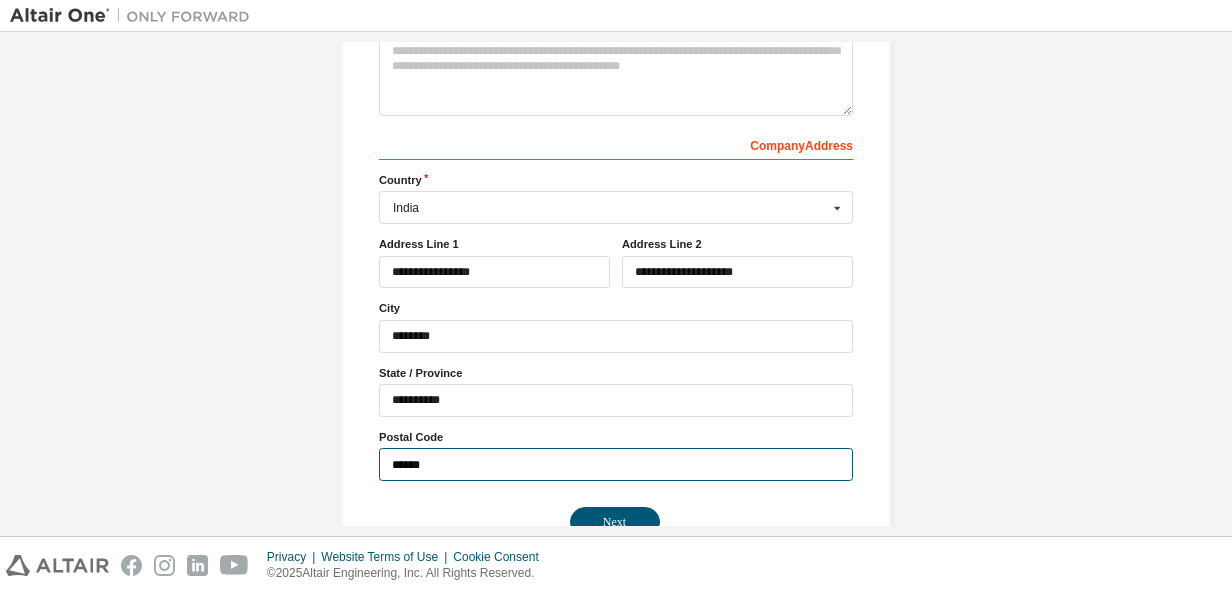 type on "******" 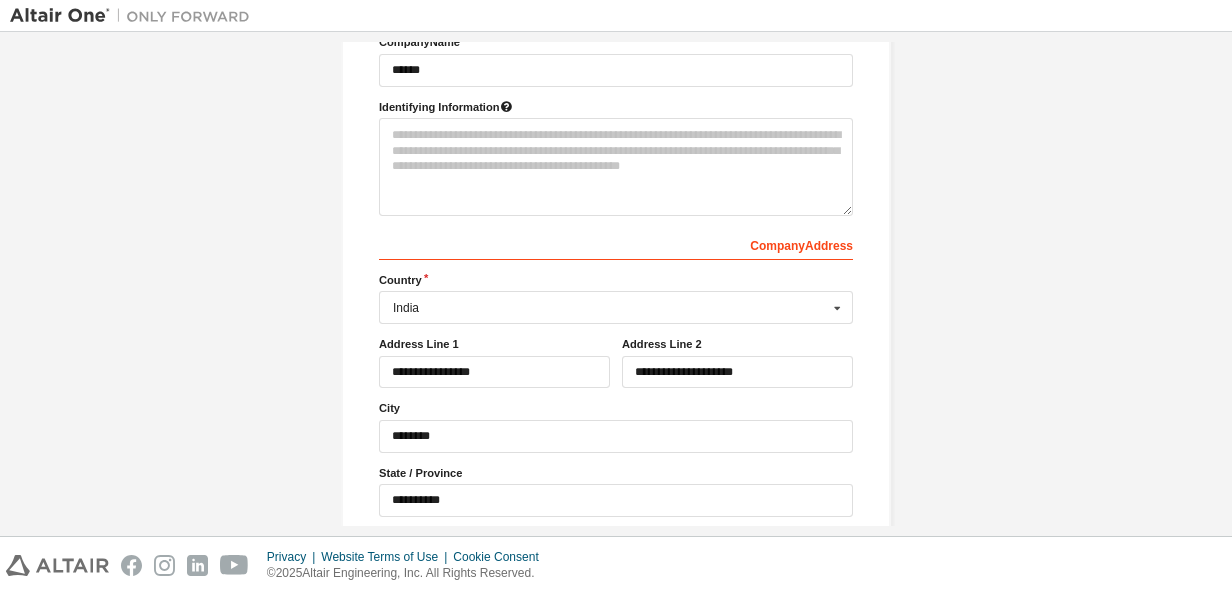 scroll, scrollTop: 443, scrollLeft: 0, axis: vertical 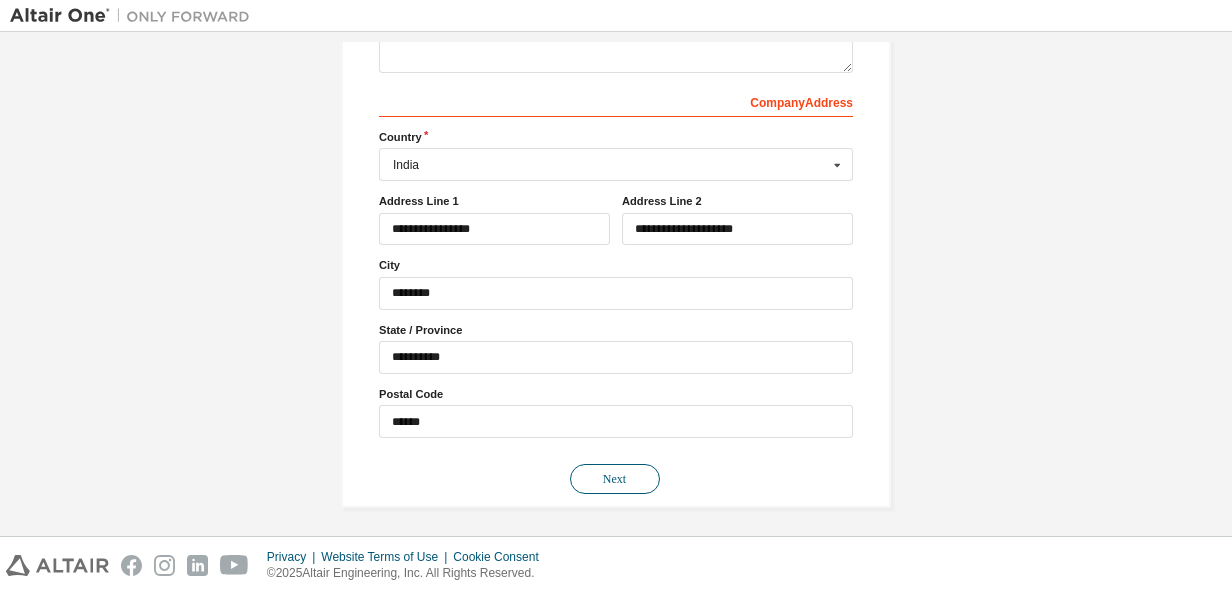 click on "Next" at bounding box center [615, 479] 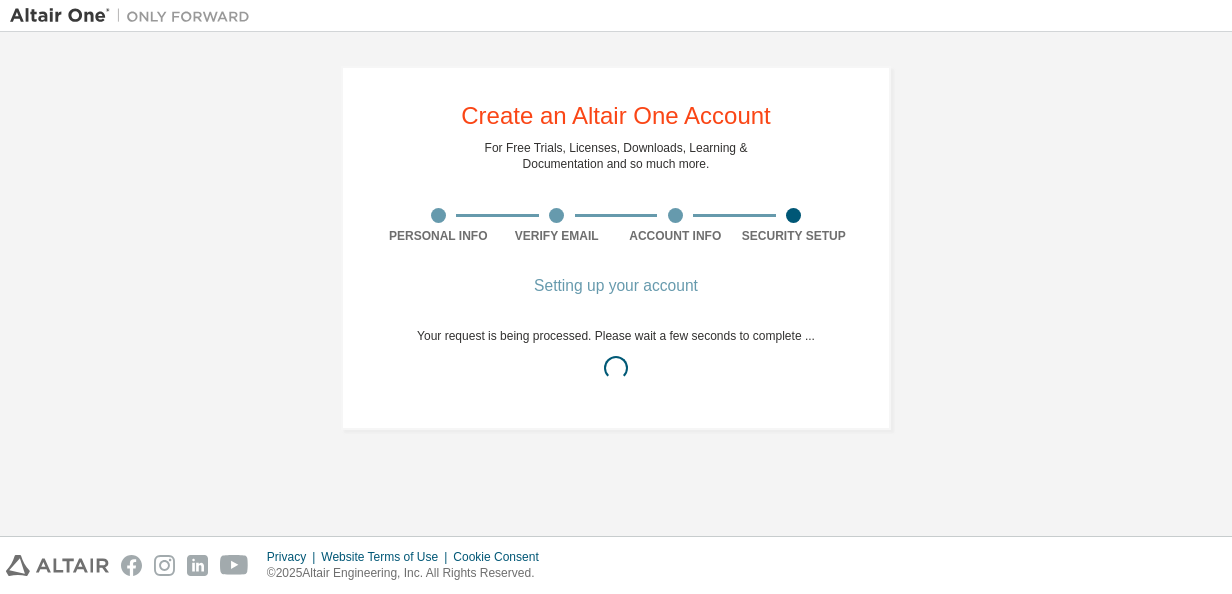 scroll, scrollTop: 0, scrollLeft: 0, axis: both 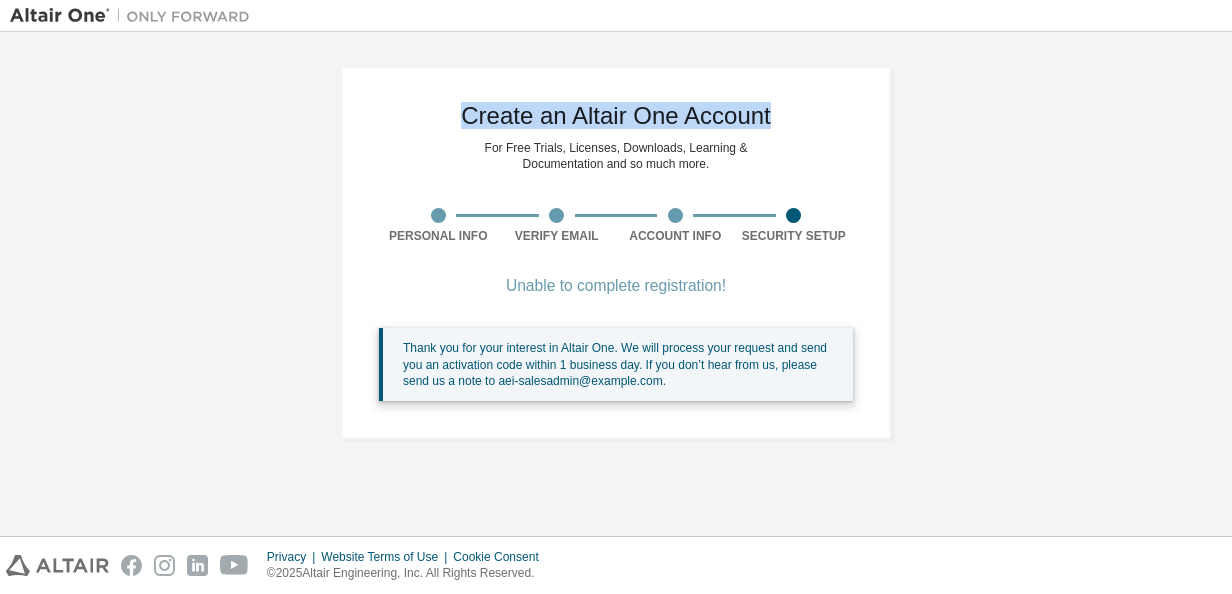 drag, startPoint x: 450, startPoint y: 116, endPoint x: 802, endPoint y: 122, distance: 352.05115 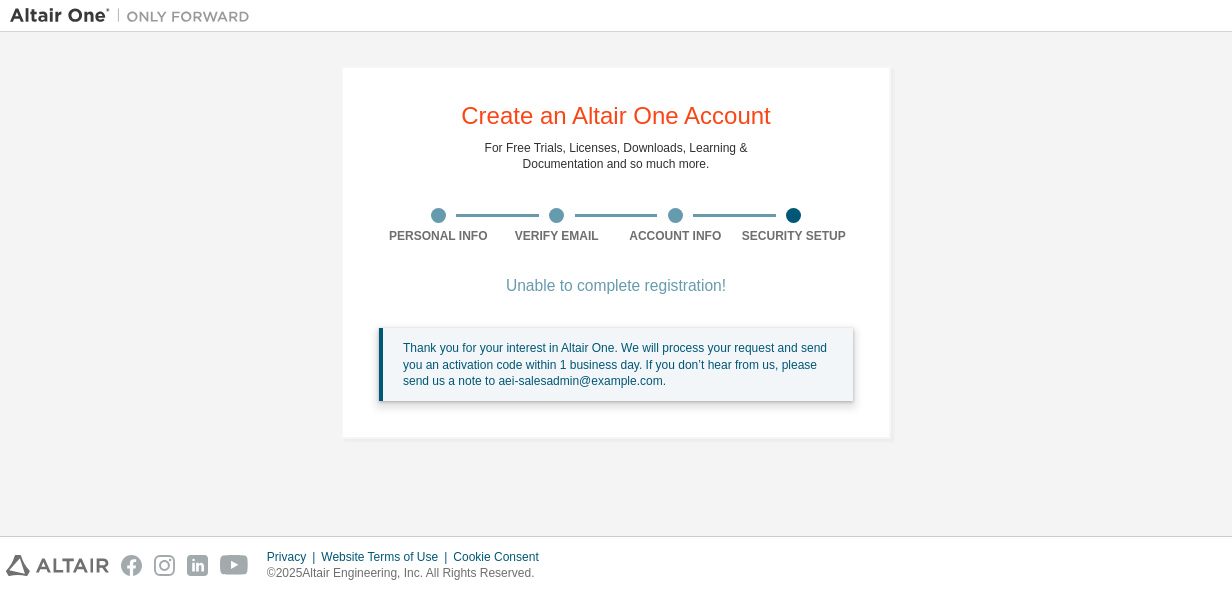 drag, startPoint x: 428, startPoint y: 106, endPoint x: 812, endPoint y: 374, distance: 468.27344 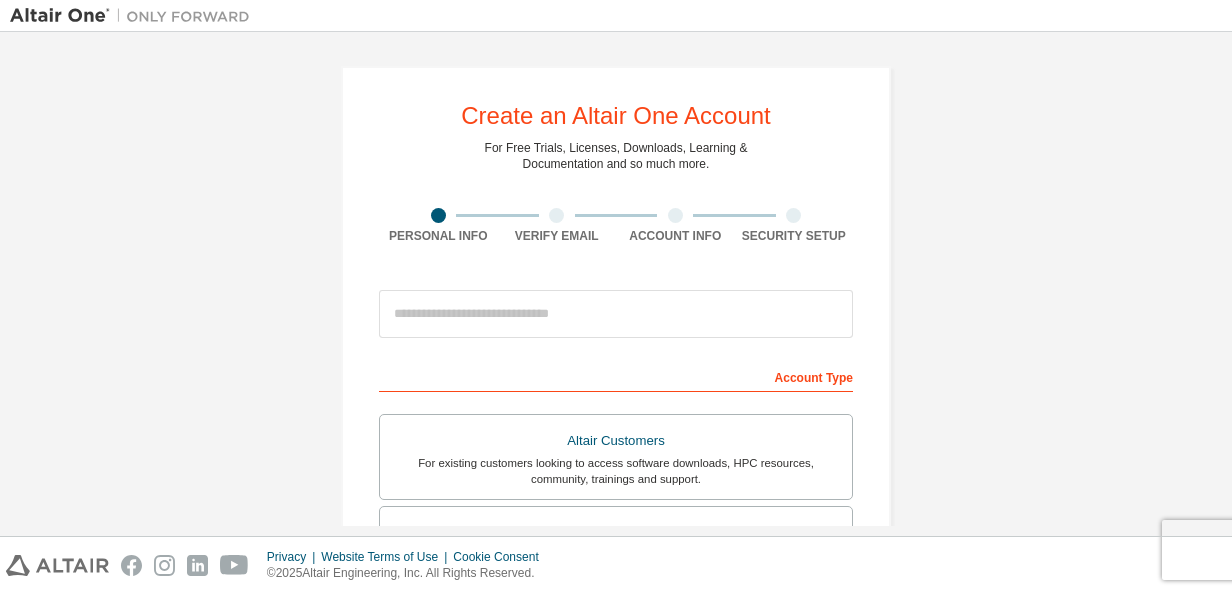 scroll, scrollTop: 0, scrollLeft: 0, axis: both 